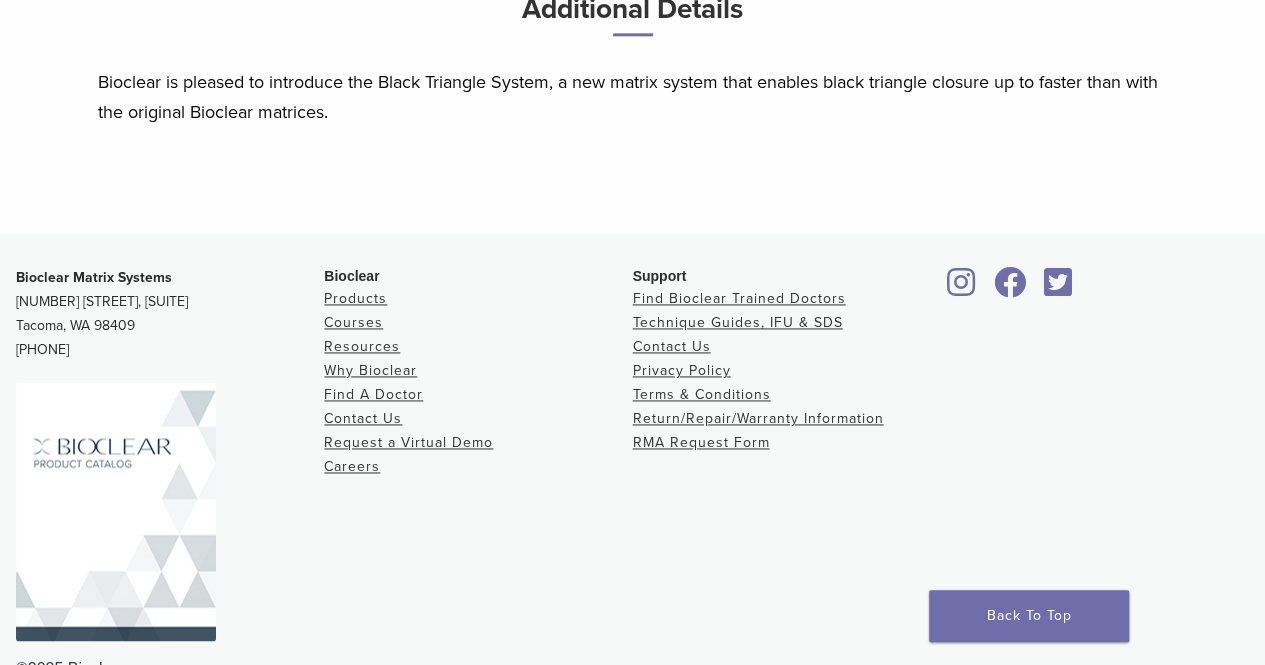 scroll, scrollTop: 1354, scrollLeft: 0, axis: vertical 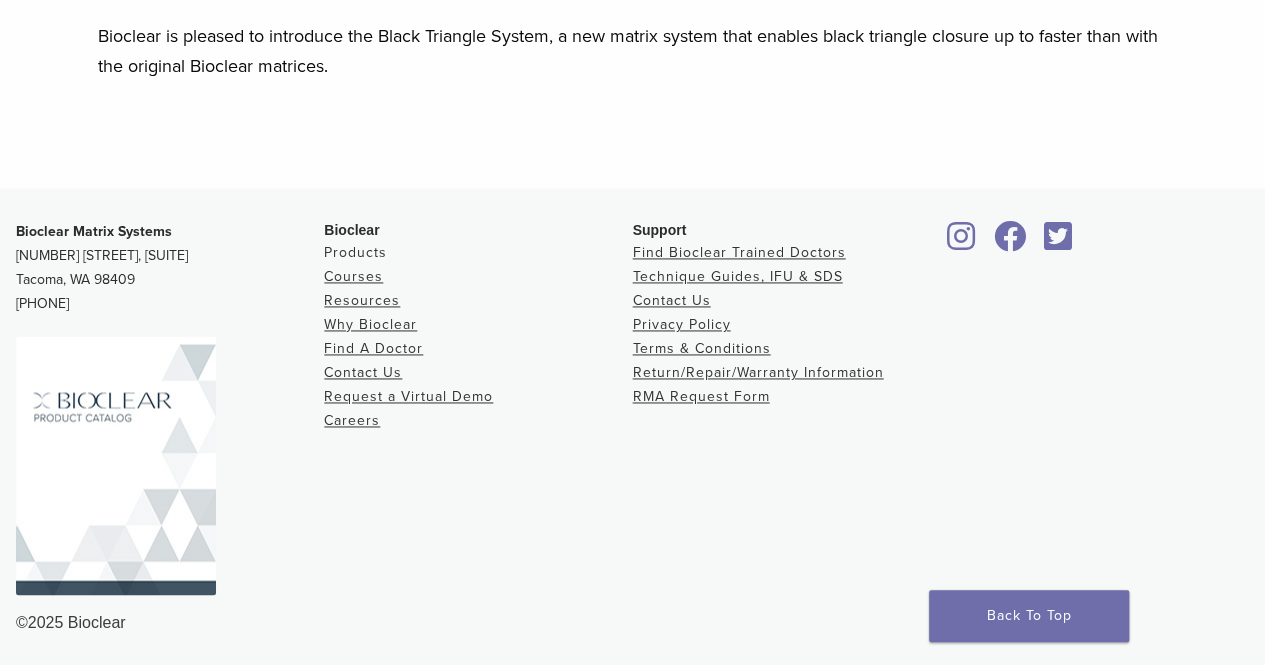 click on "Products" at bounding box center (355, 252) 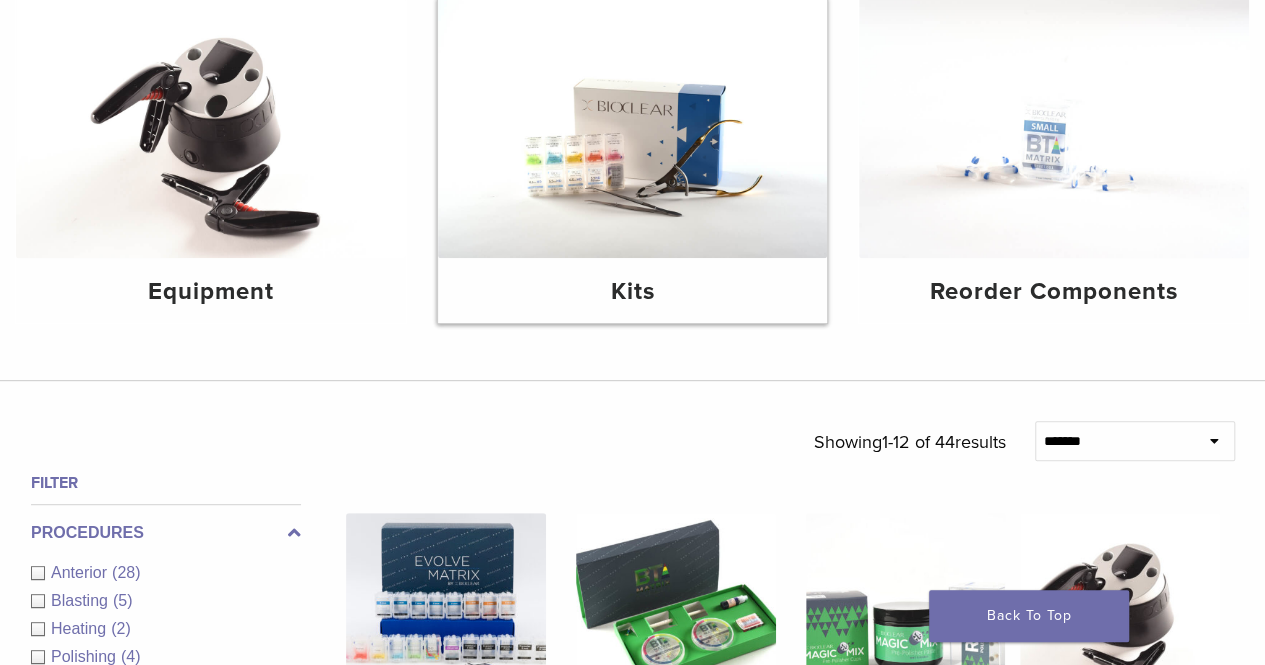scroll, scrollTop: 267, scrollLeft: 0, axis: vertical 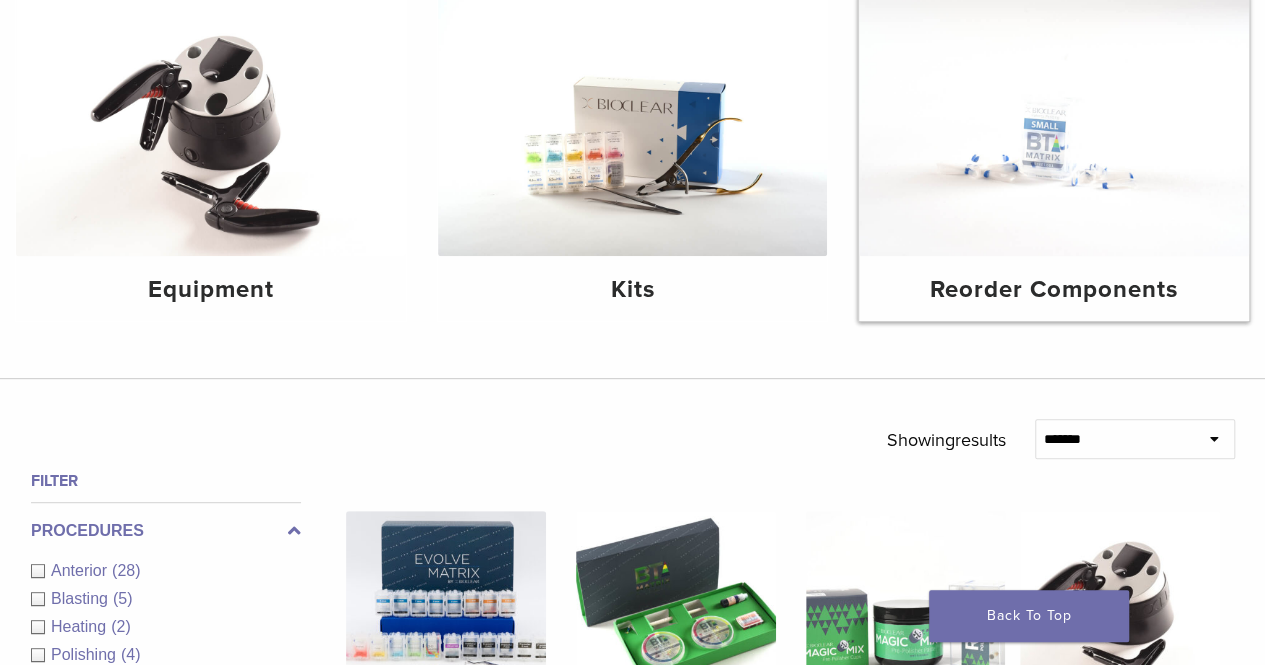 click at bounding box center [1054, 126] 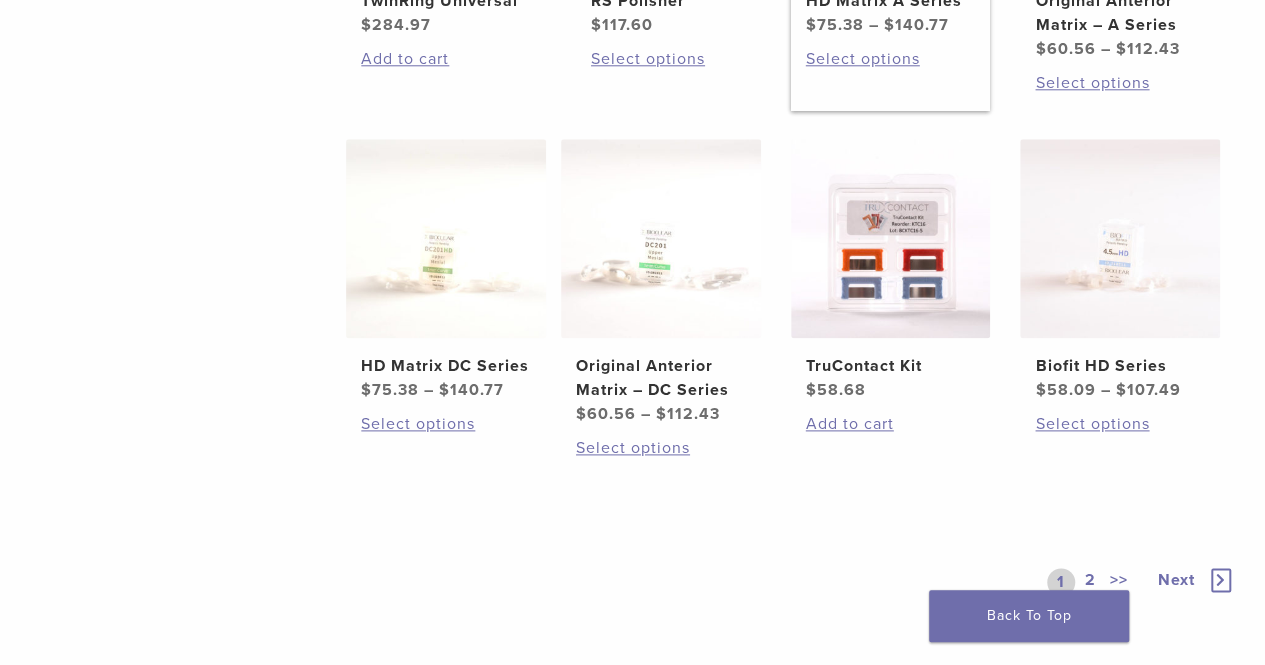 scroll, scrollTop: 1356, scrollLeft: 0, axis: vertical 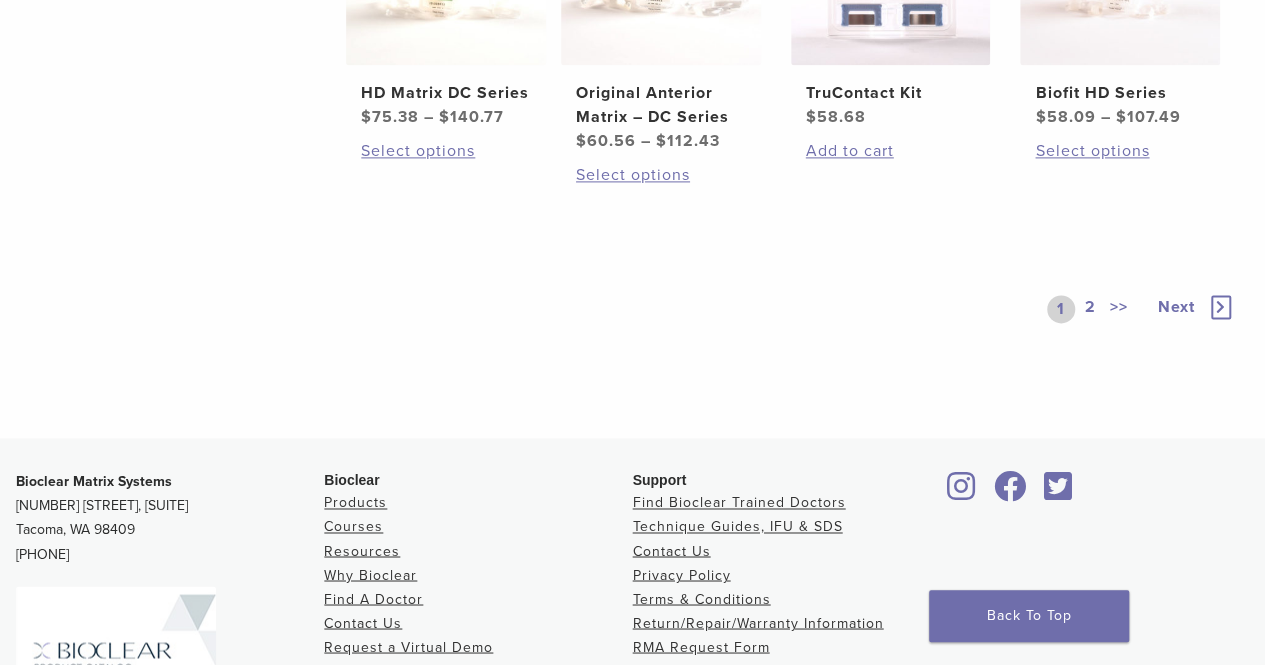 click on "2" at bounding box center (1090, 309) 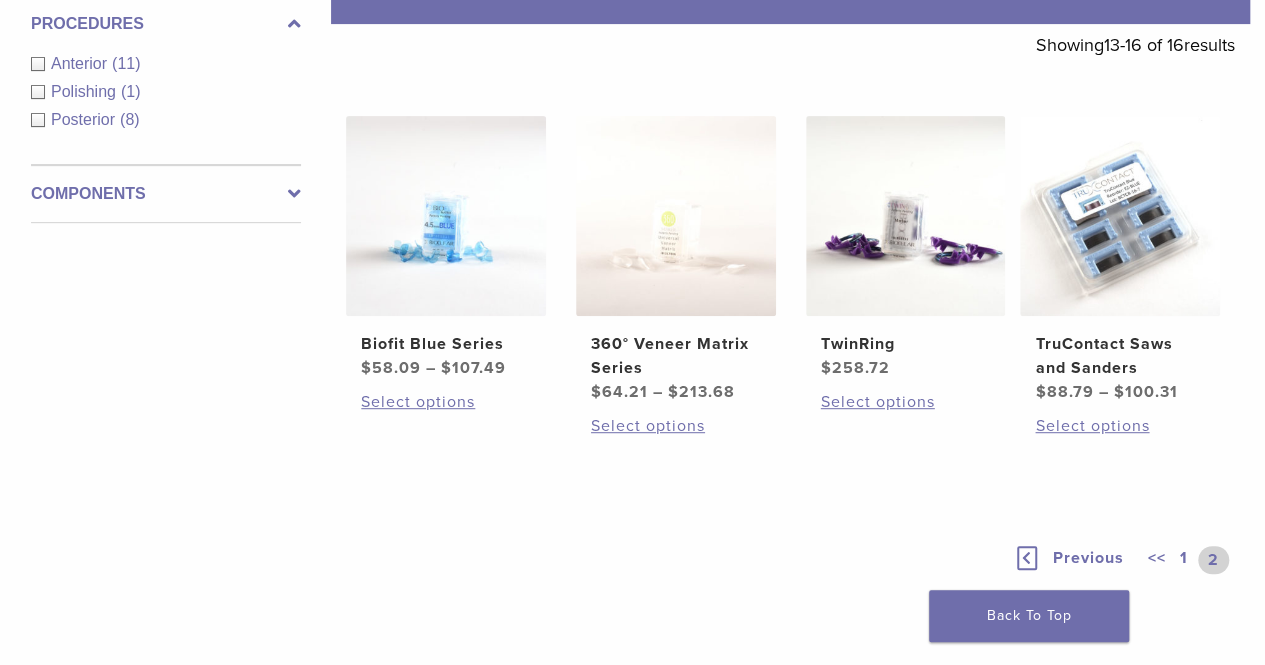 scroll, scrollTop: 653, scrollLeft: 0, axis: vertical 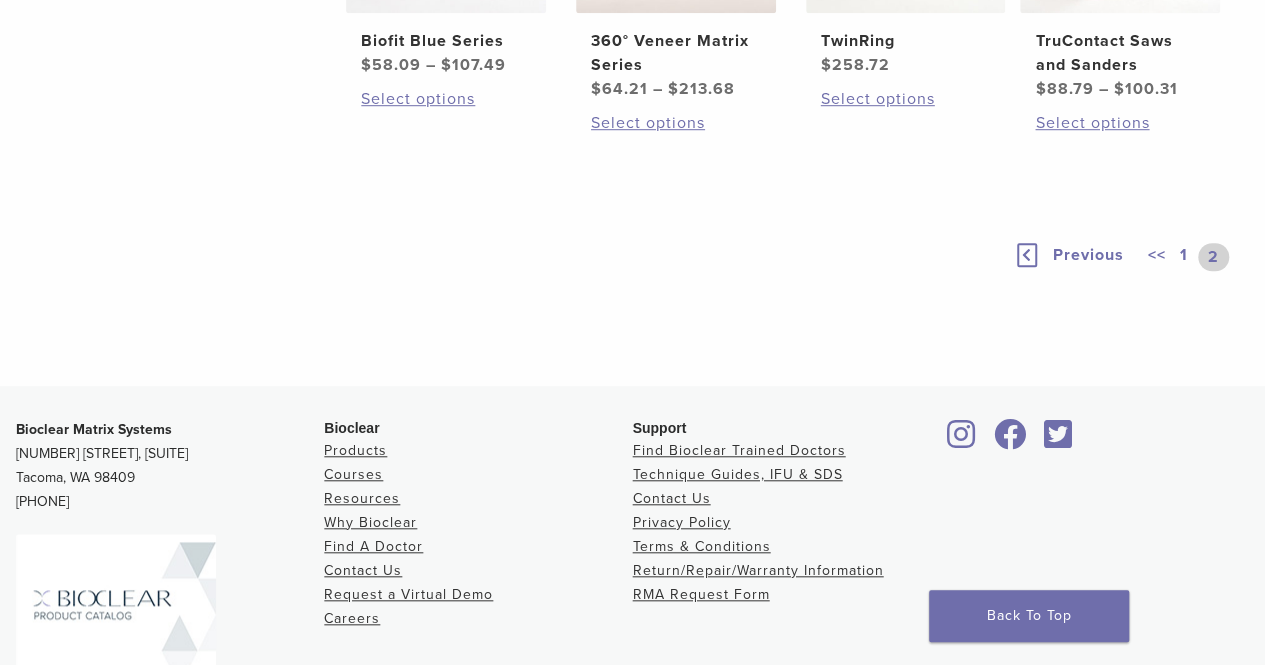 click on "1" at bounding box center (1184, 257) 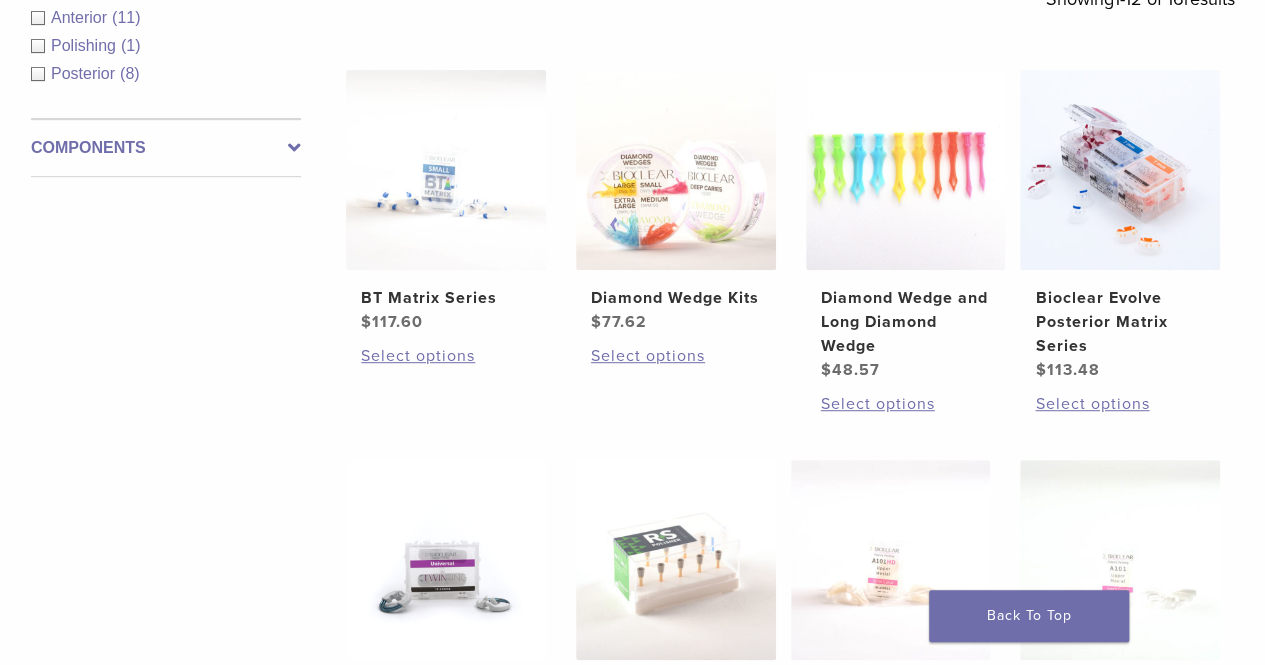 scroll, scrollTop: 395, scrollLeft: 0, axis: vertical 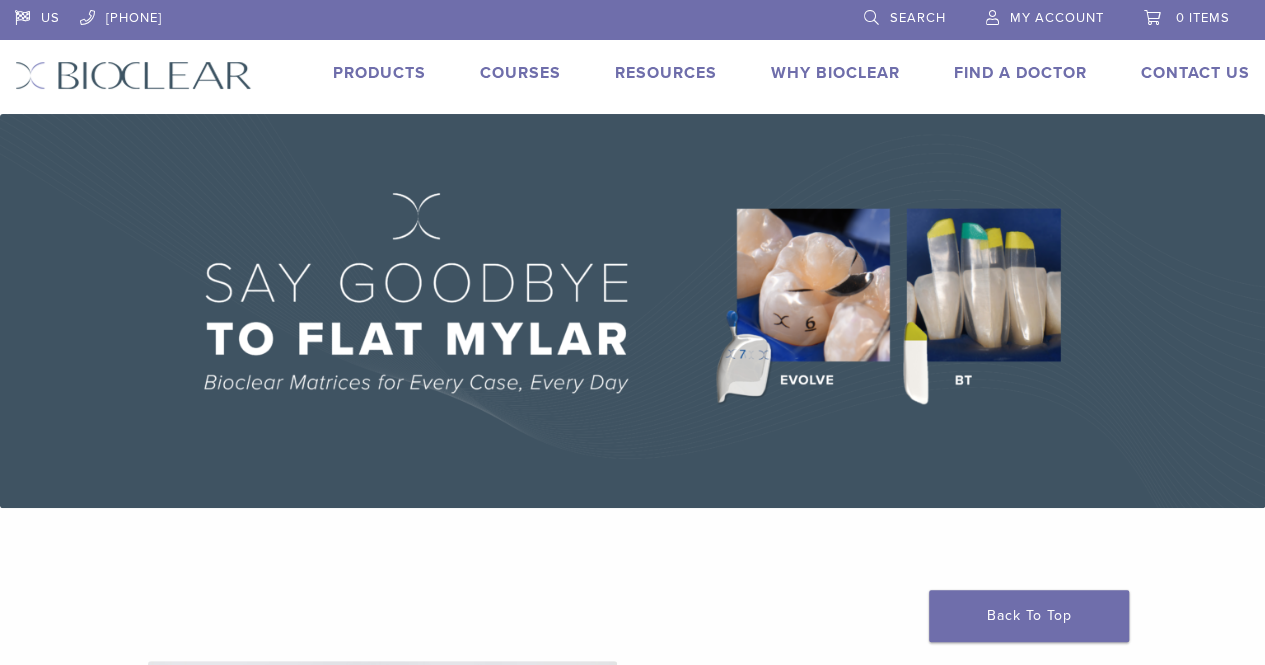 click on "Products" at bounding box center (379, 73) 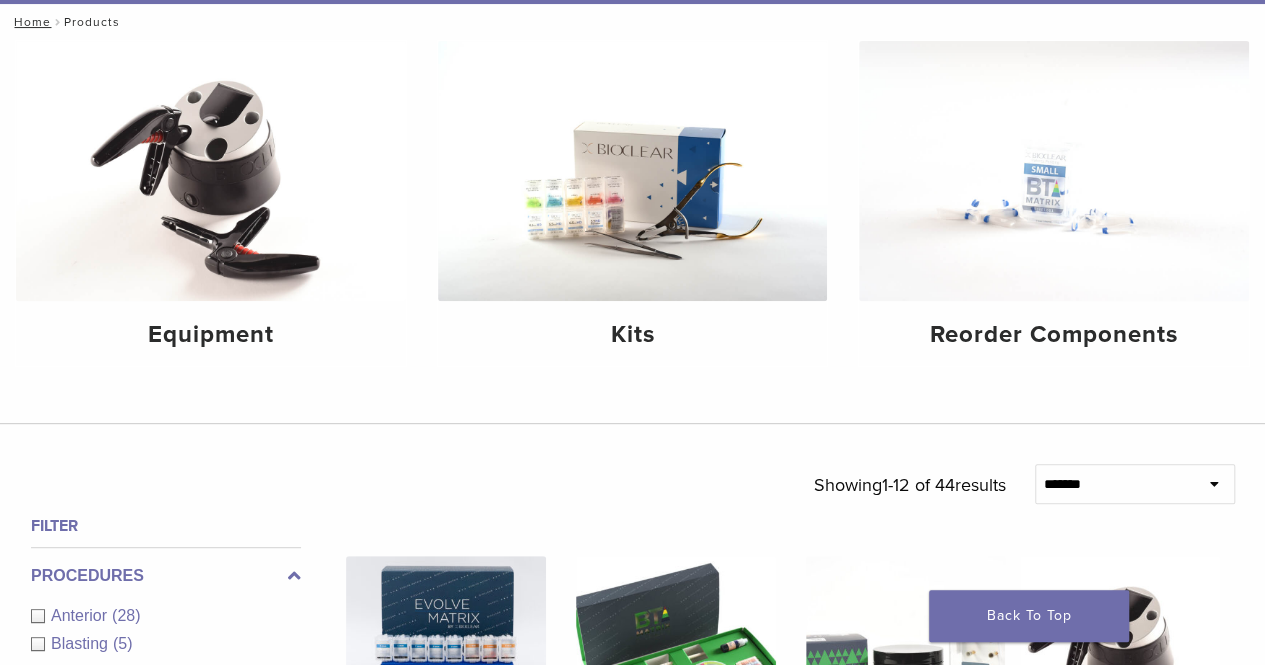 scroll, scrollTop: 223, scrollLeft: 0, axis: vertical 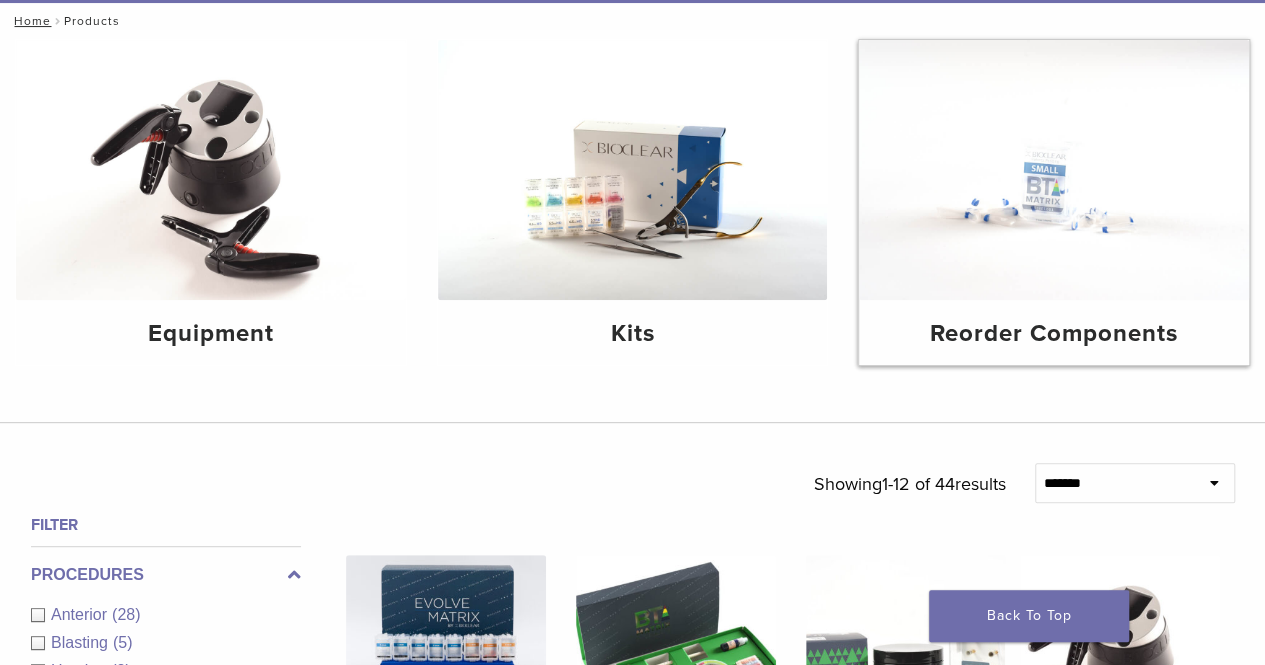 click on "Reorder Components" at bounding box center [1054, 334] 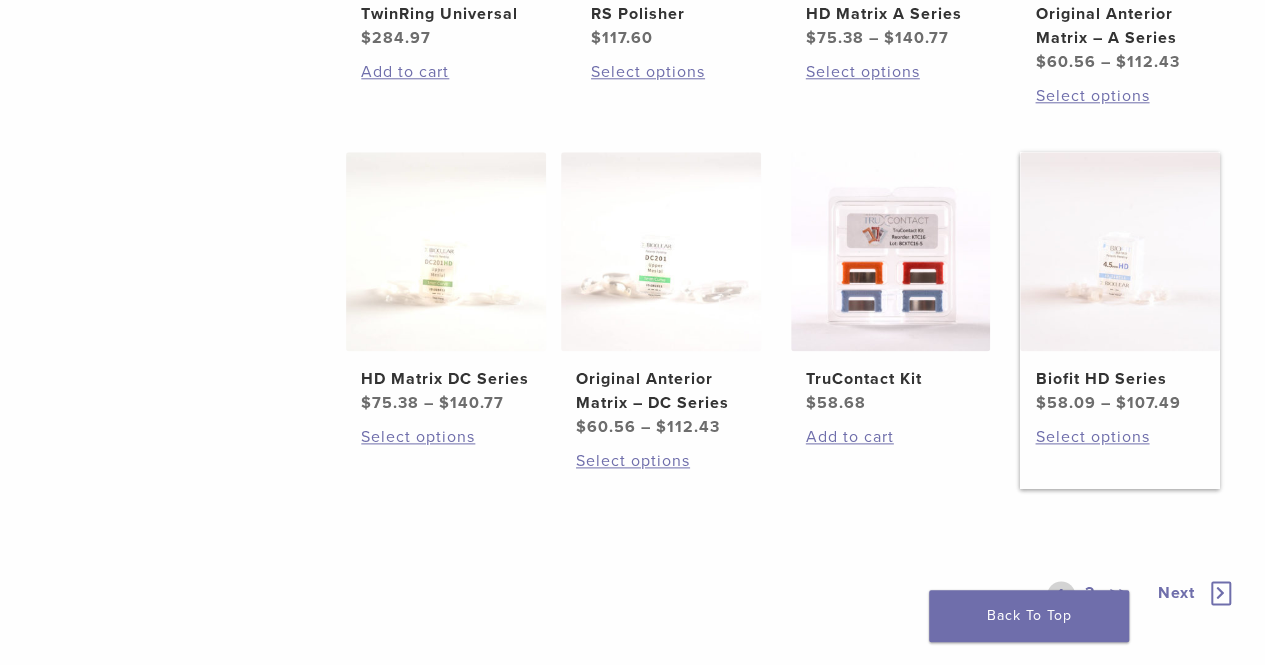 scroll, scrollTop: 1182, scrollLeft: 0, axis: vertical 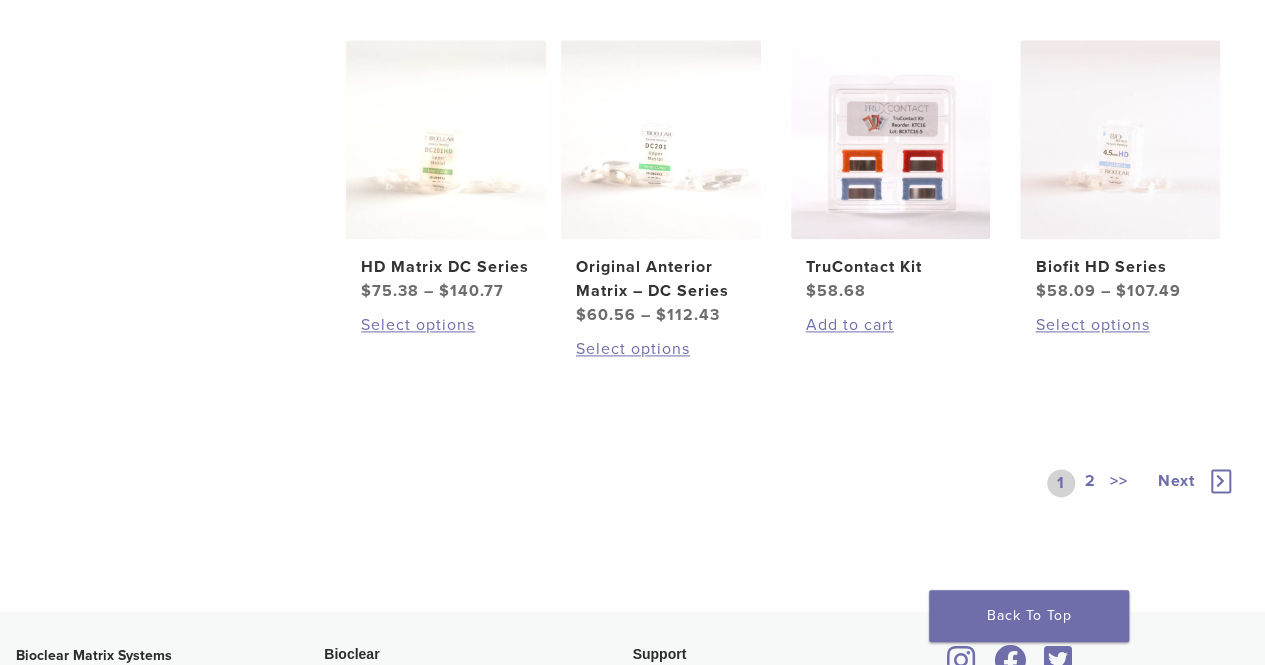 click on "2" at bounding box center (1090, 483) 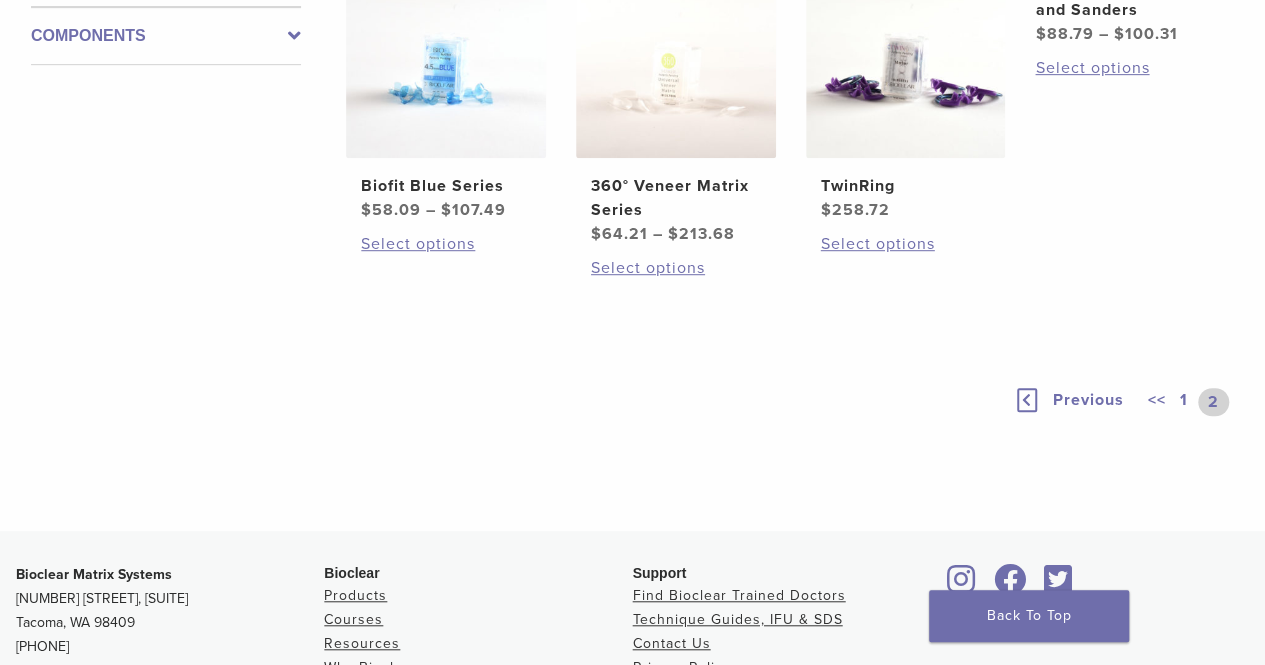scroll, scrollTop: 532, scrollLeft: 0, axis: vertical 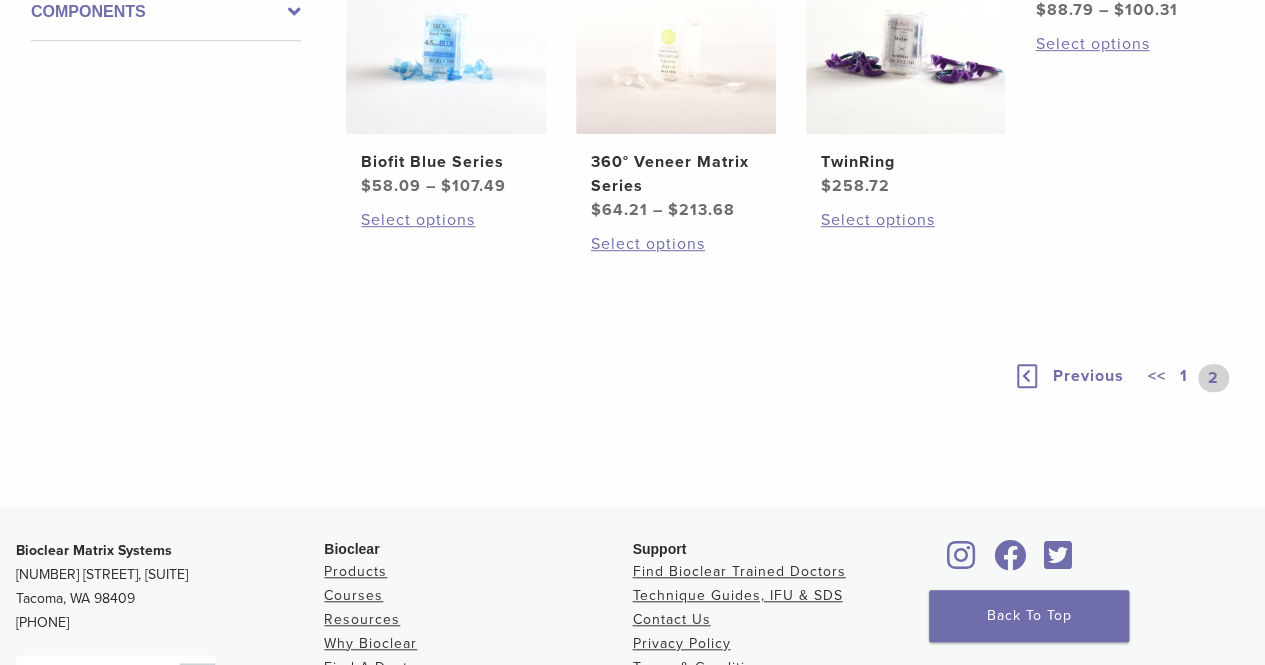 click on "1" at bounding box center (1184, 378) 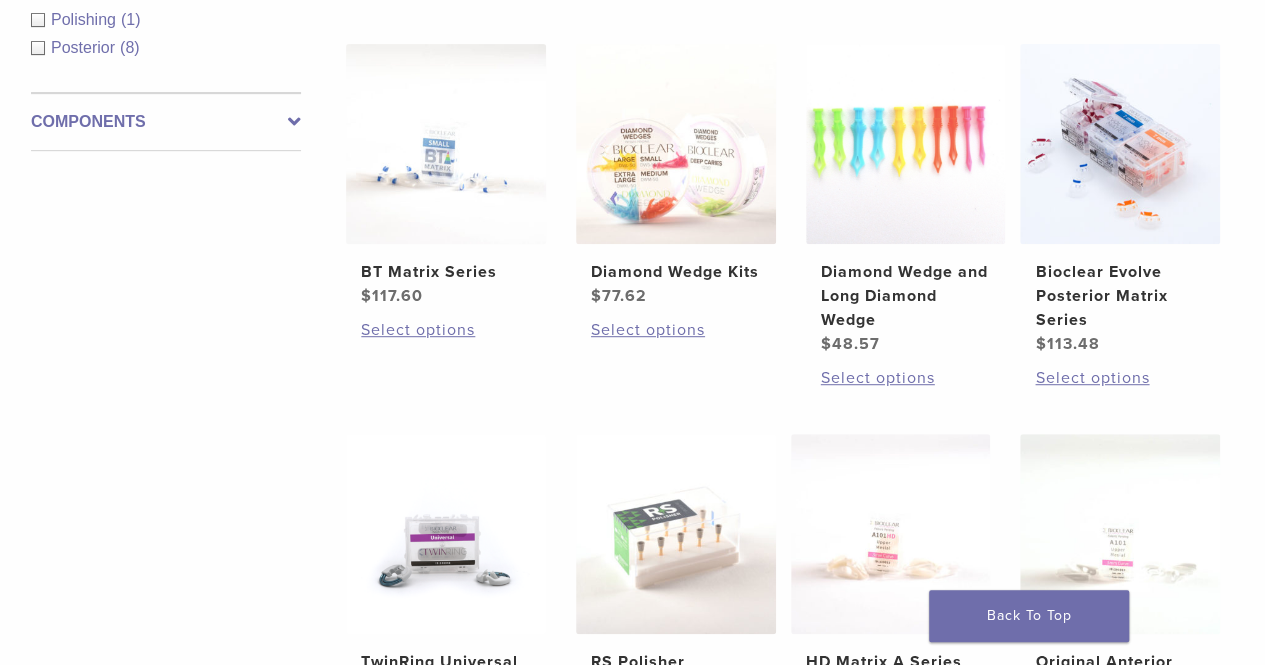 scroll, scrollTop: 421, scrollLeft: 0, axis: vertical 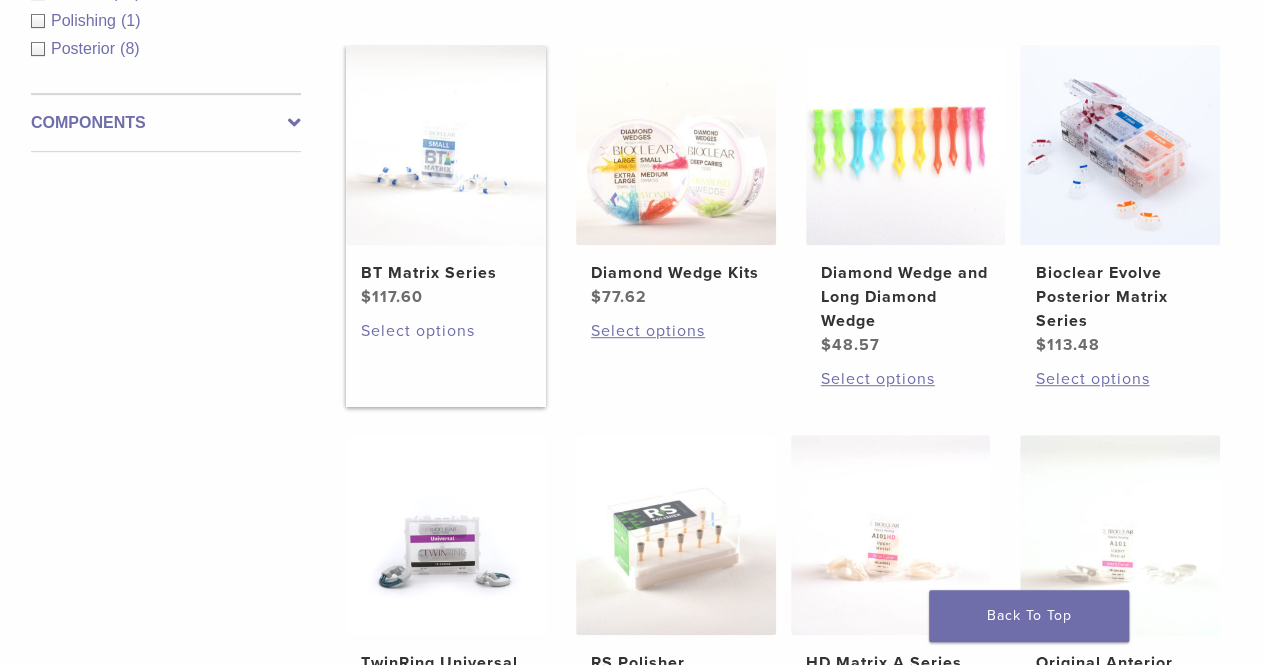 click on "Select options" at bounding box center [446, 331] 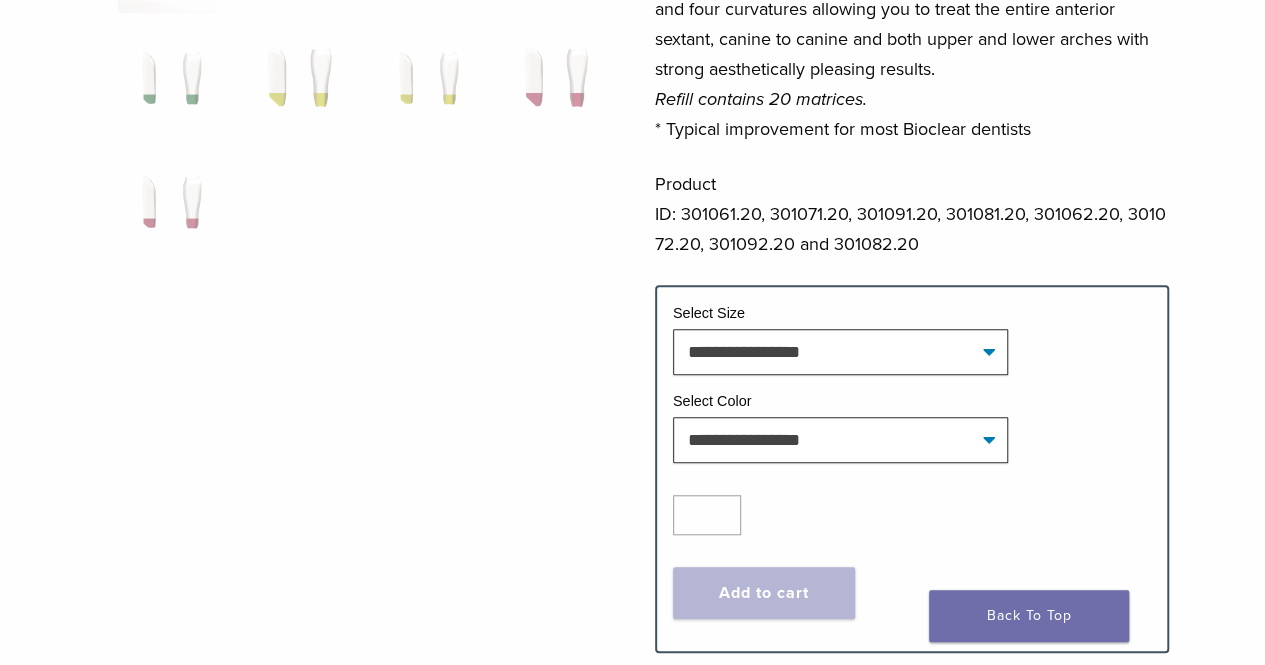 scroll, scrollTop: 624, scrollLeft: 0, axis: vertical 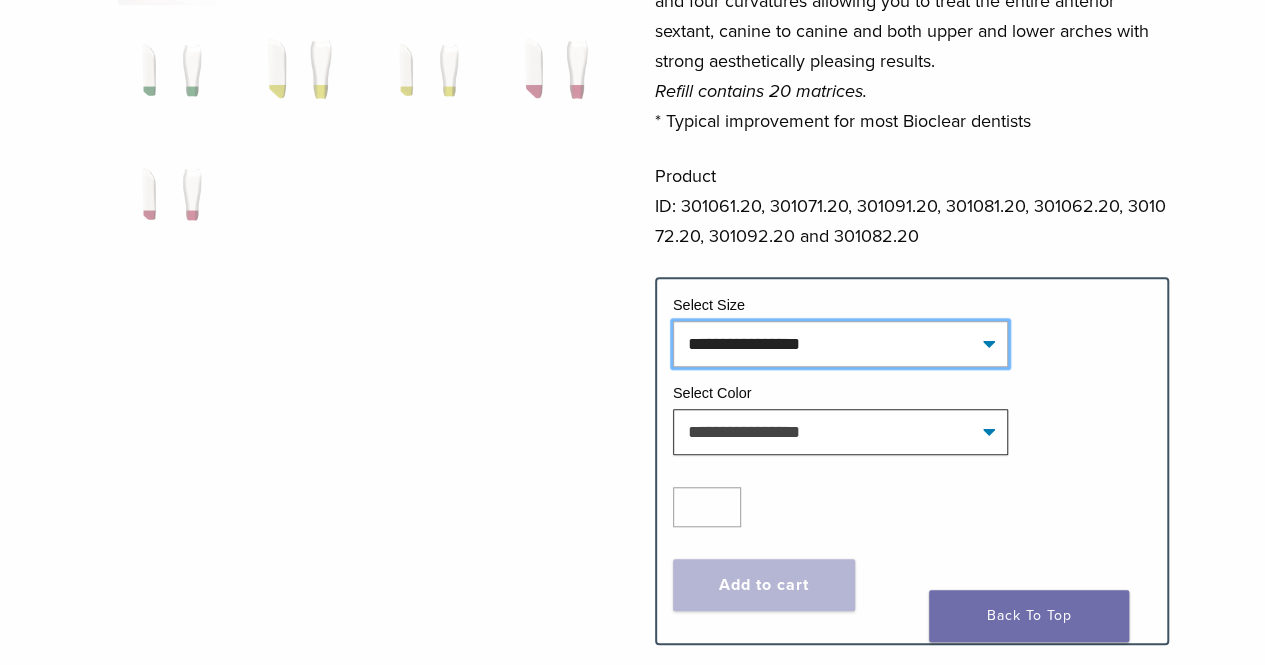 click on "**********" 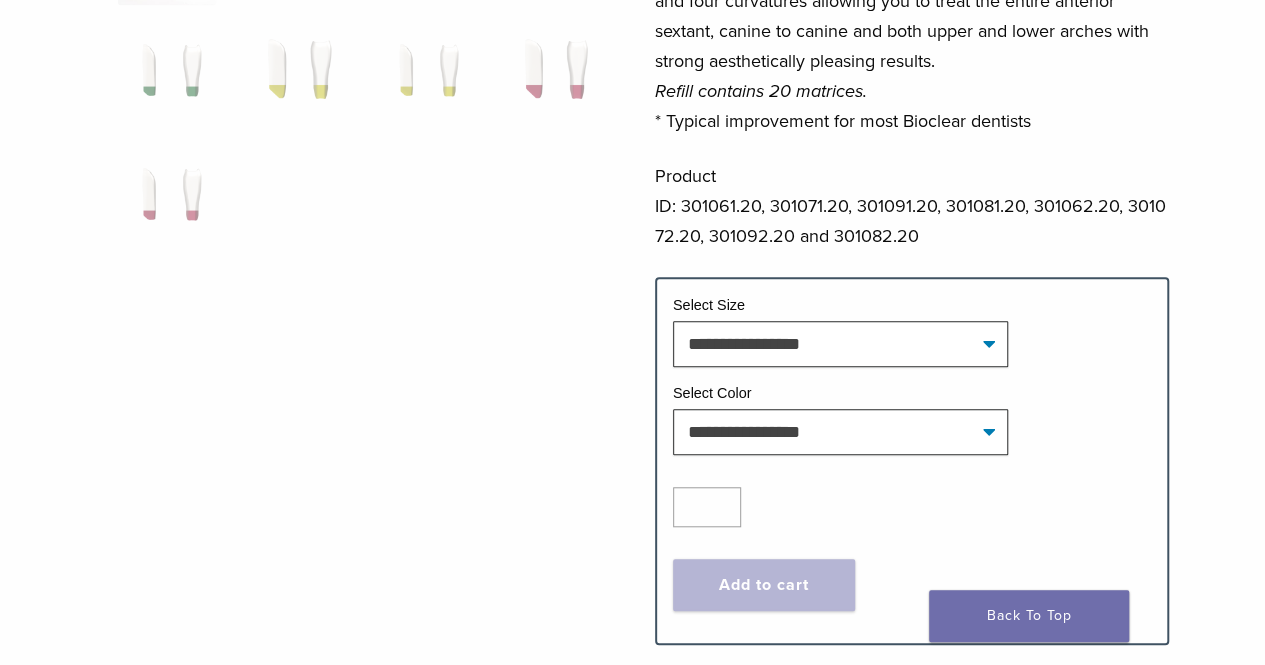 click at bounding box center (359, 92) 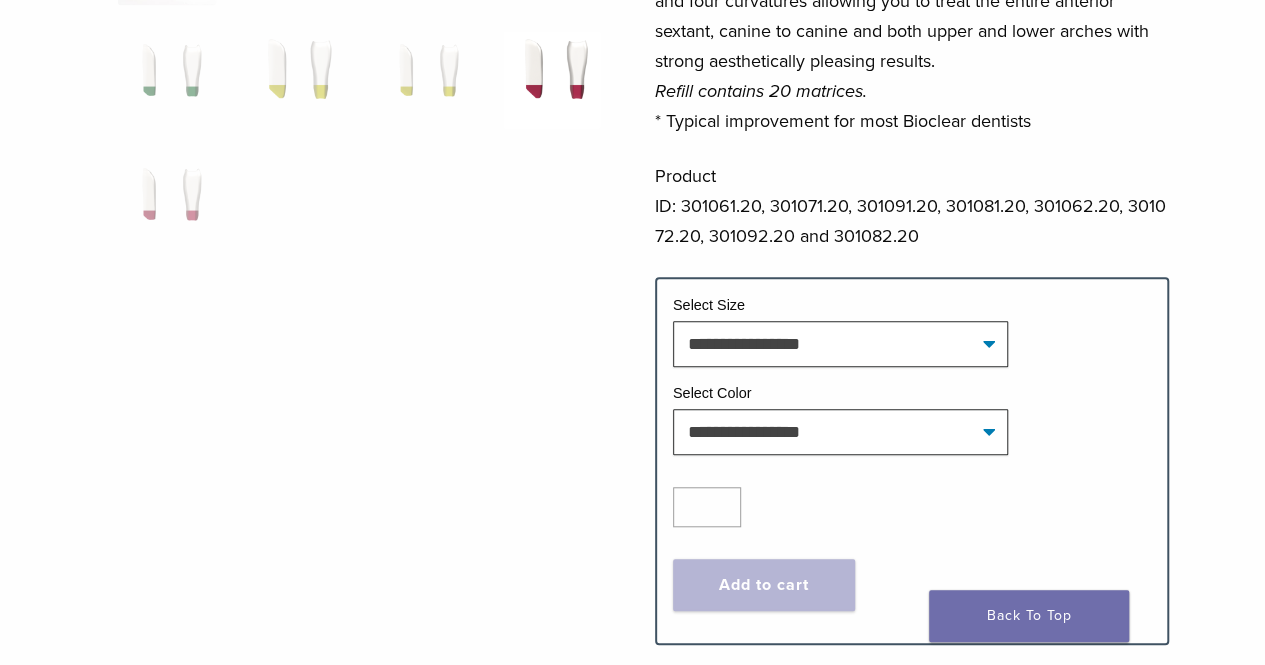 click at bounding box center [552, 80] 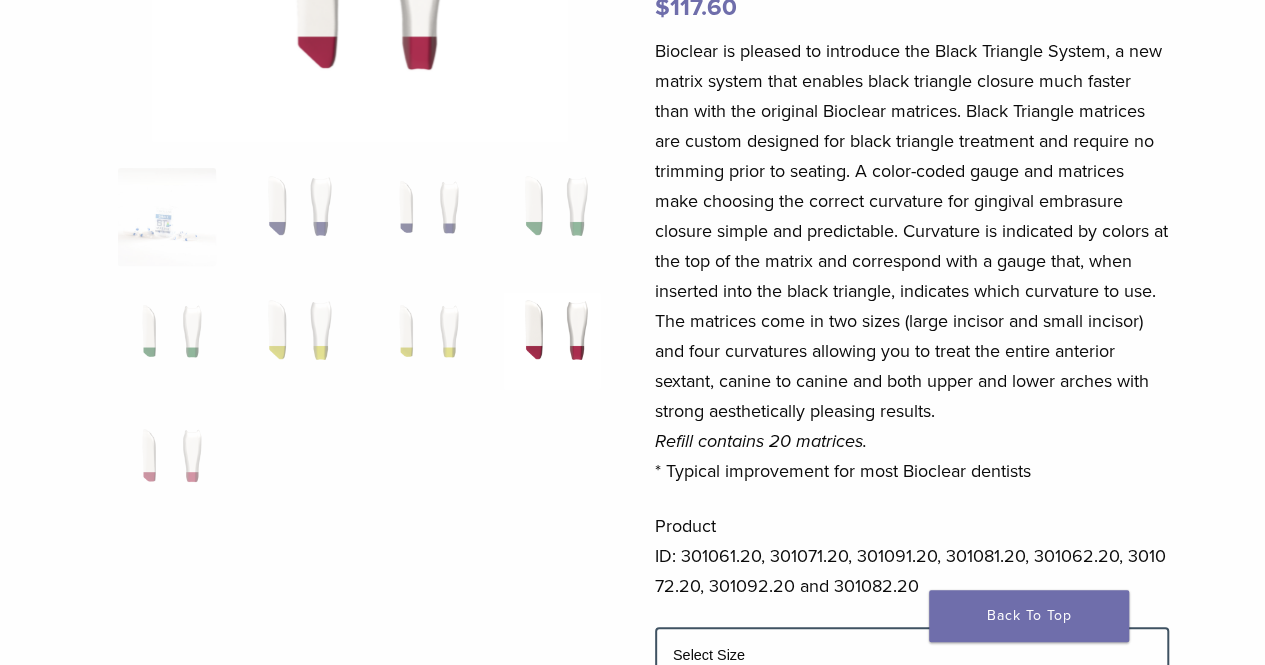 scroll, scrollTop: 278, scrollLeft: 0, axis: vertical 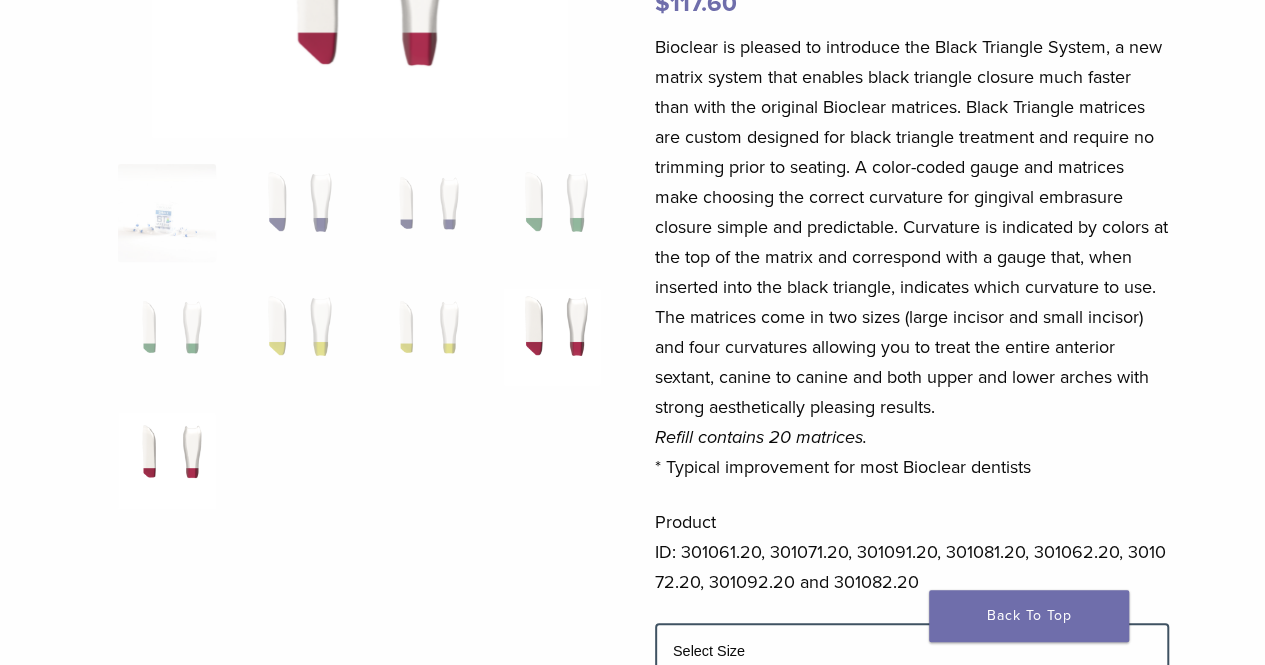 click at bounding box center (167, 461) 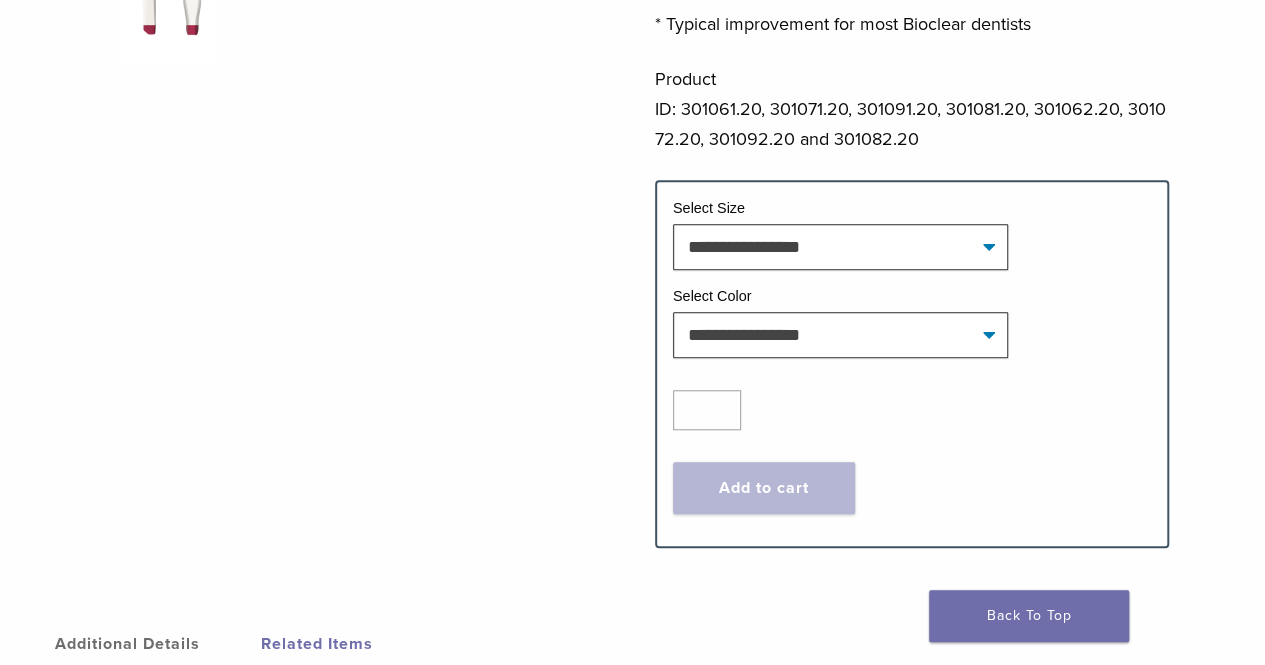 scroll, scrollTop: 723, scrollLeft: 0, axis: vertical 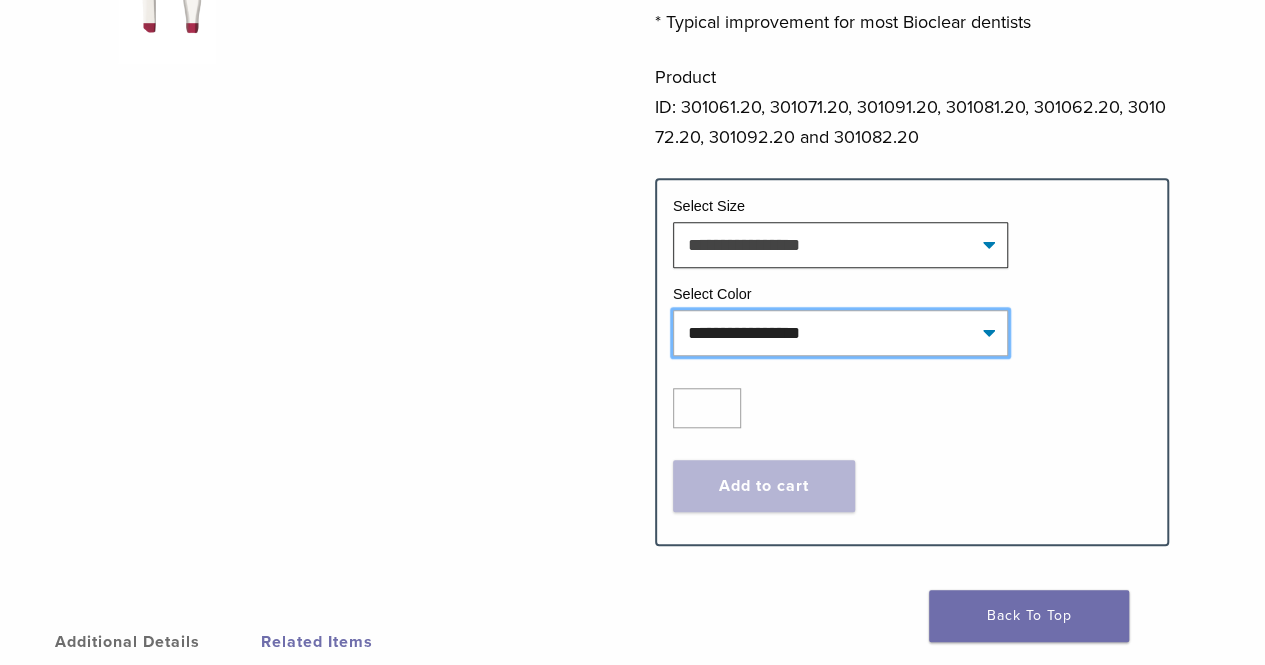 click on "**********" 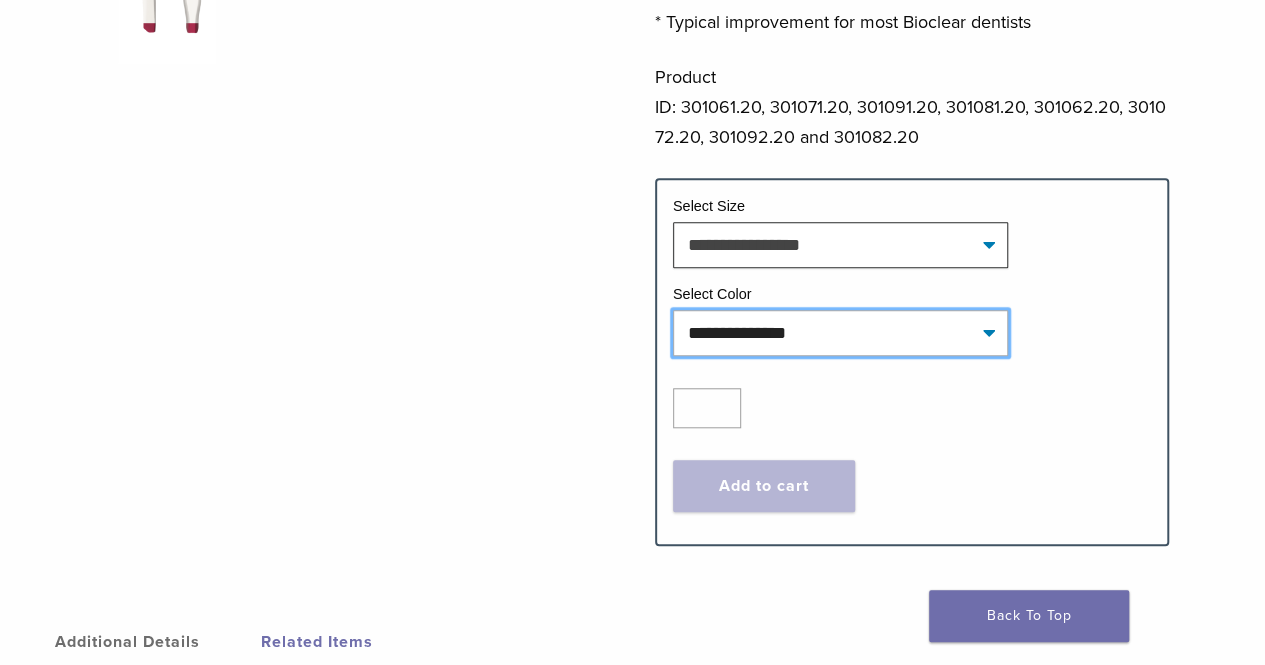 click on "**********" 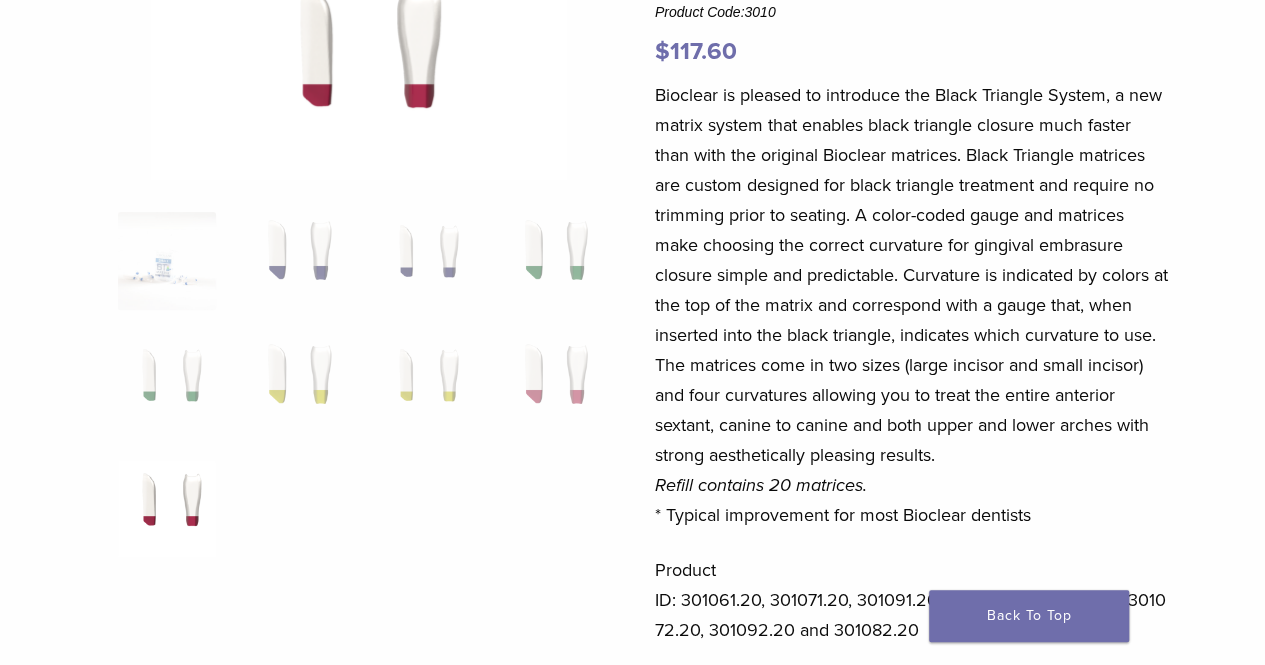 scroll, scrollTop: 0, scrollLeft: 0, axis: both 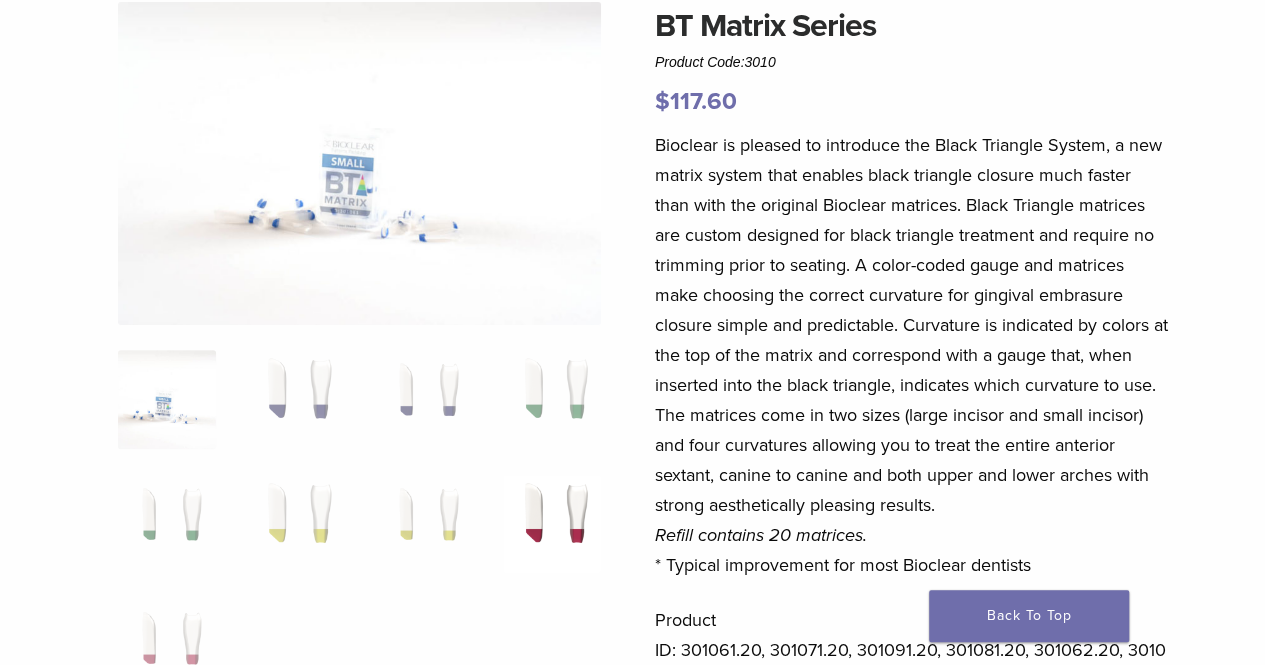 click at bounding box center (552, 524) 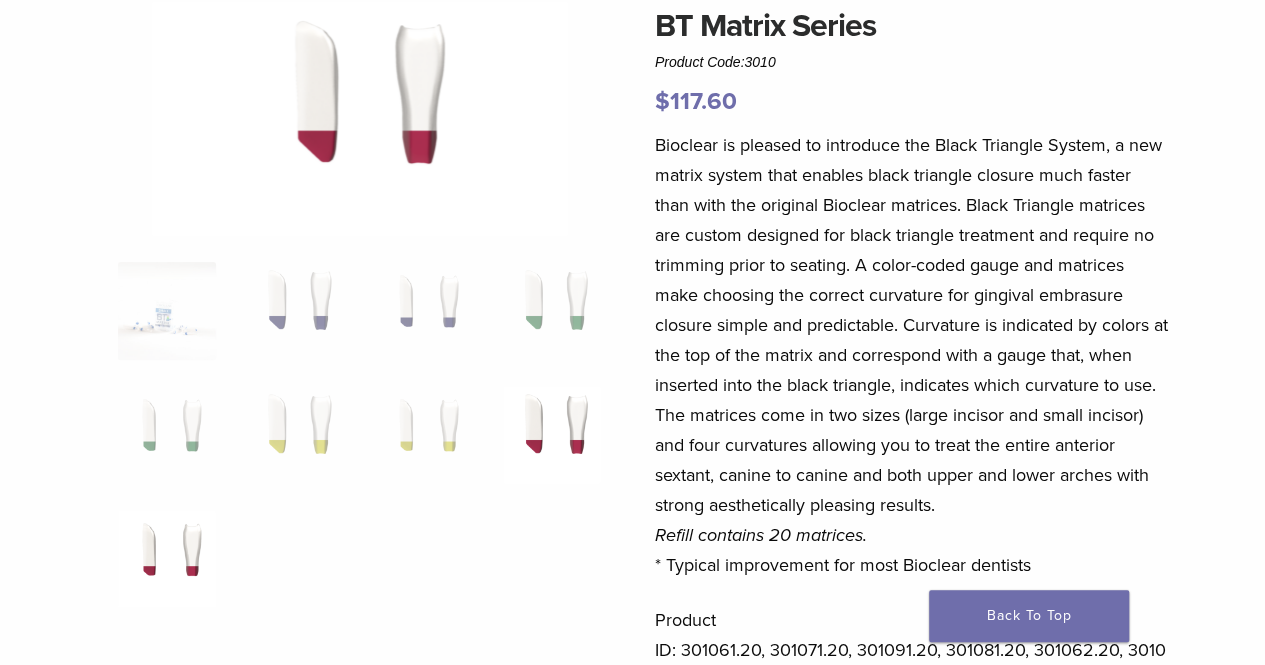 click at bounding box center (167, 559) 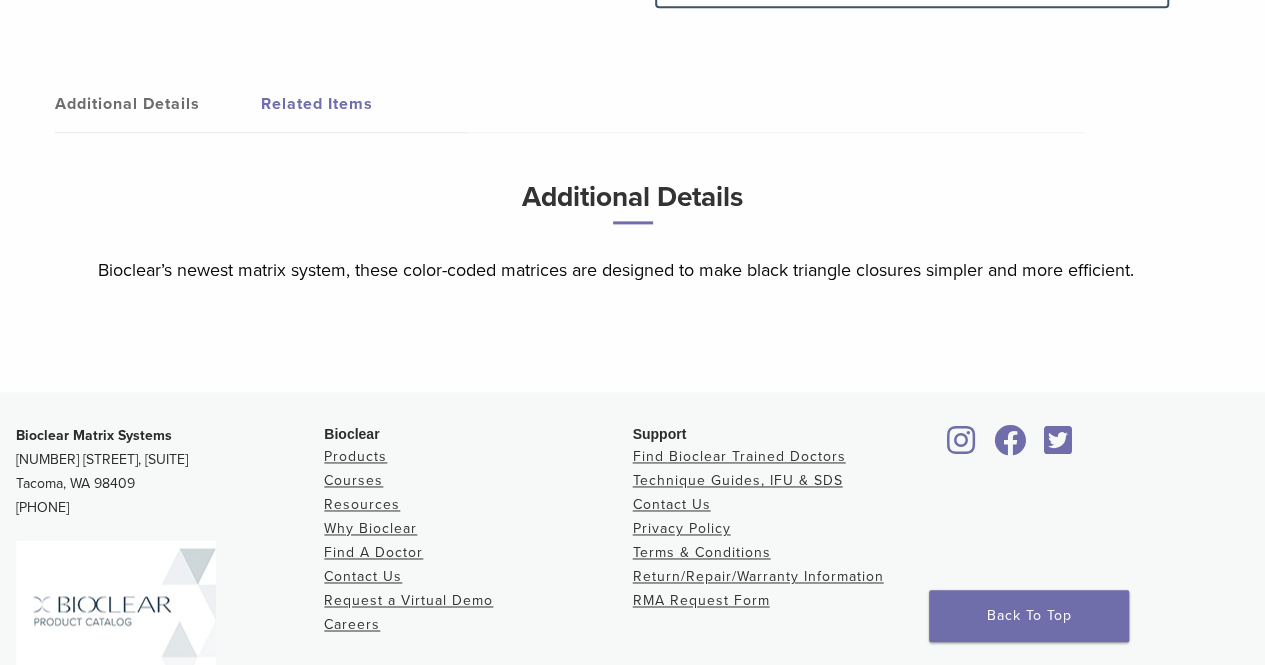scroll, scrollTop: 1463, scrollLeft: 0, axis: vertical 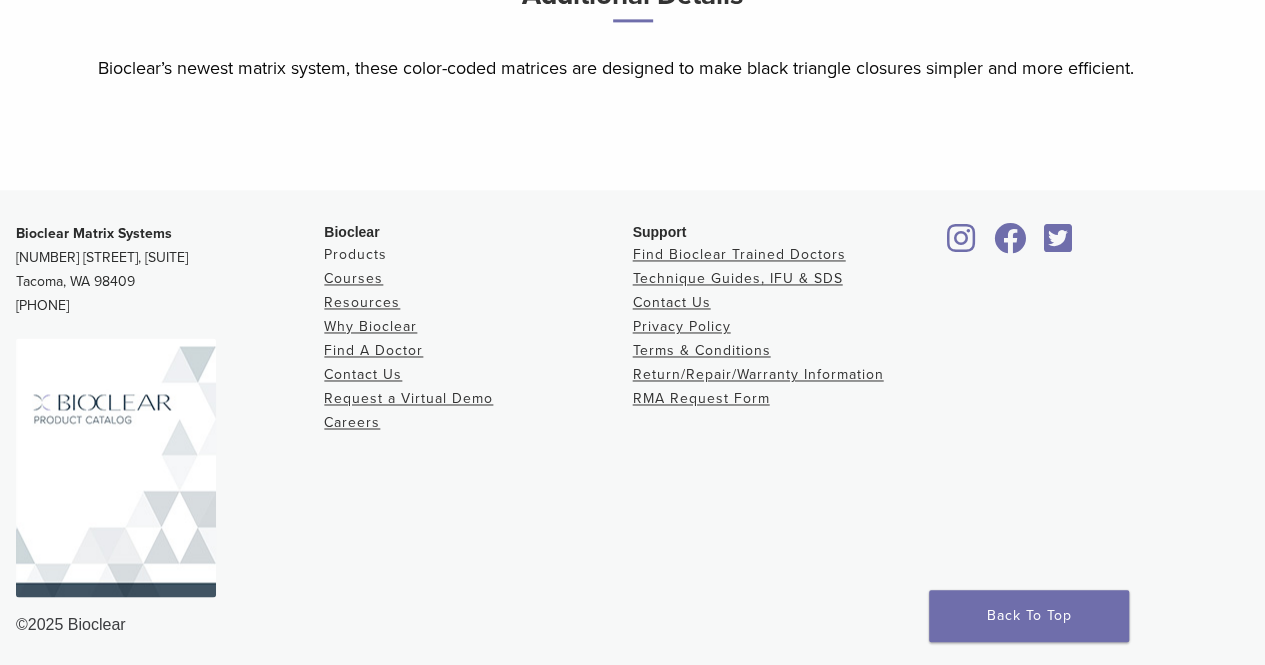 click on "Products" at bounding box center (355, 254) 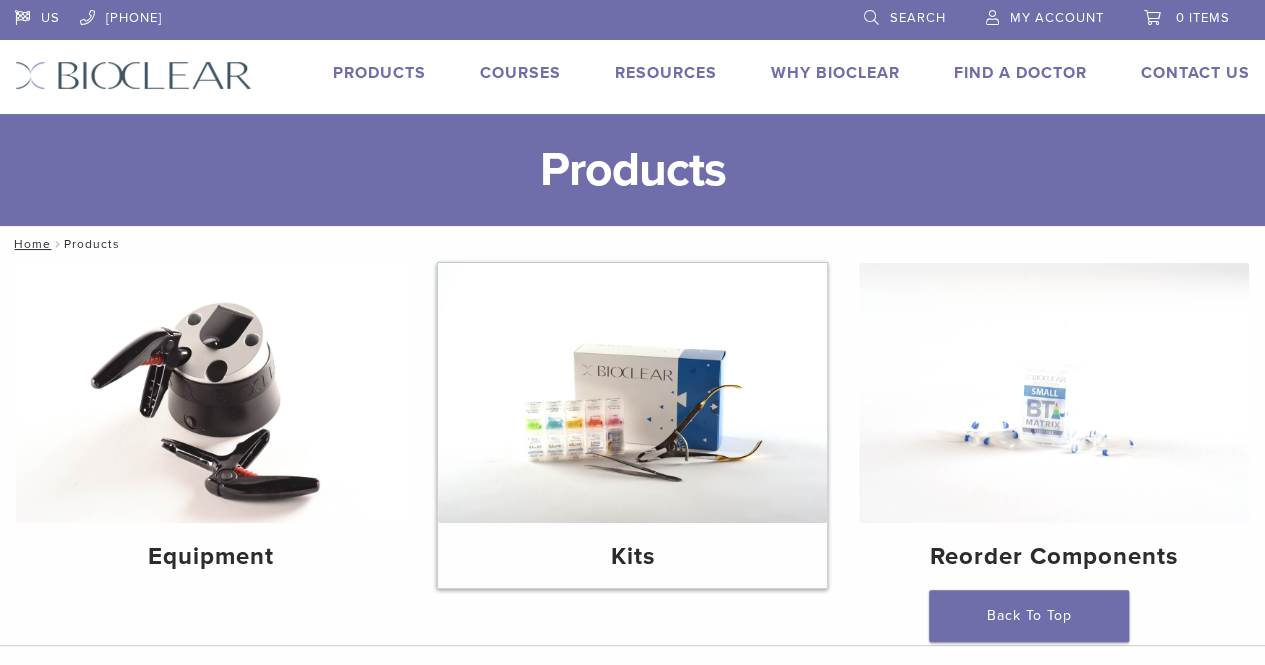 scroll, scrollTop: 97, scrollLeft: 0, axis: vertical 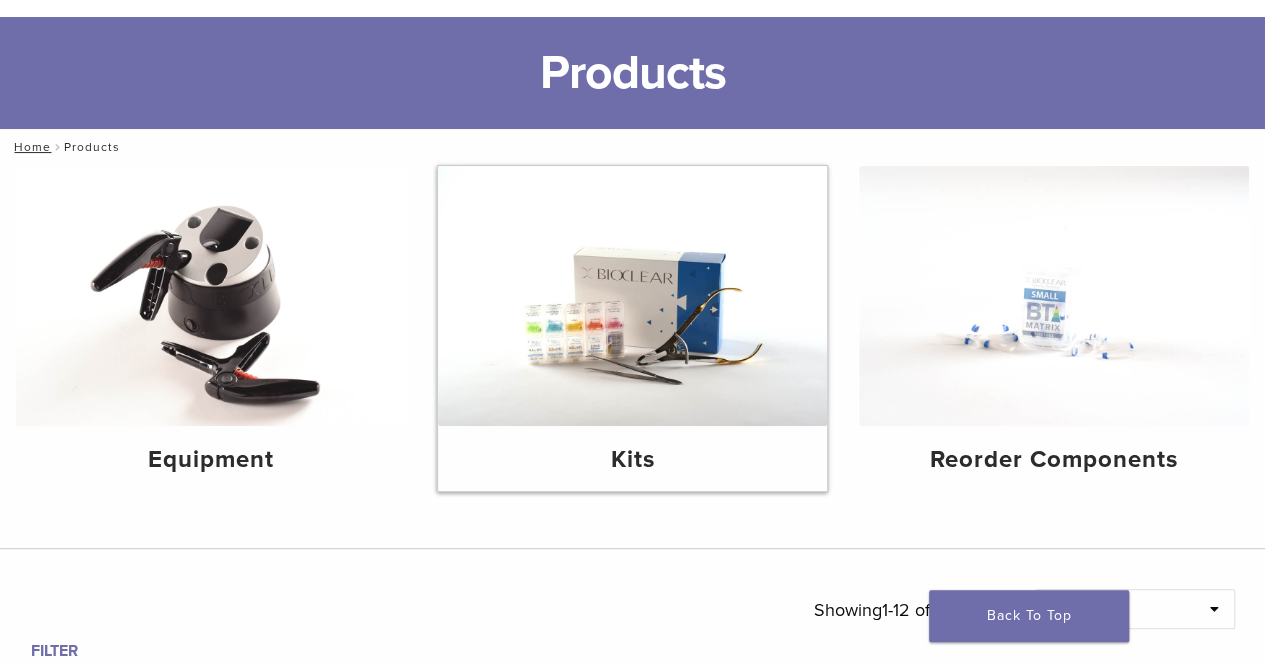 click at bounding box center (633, 296) 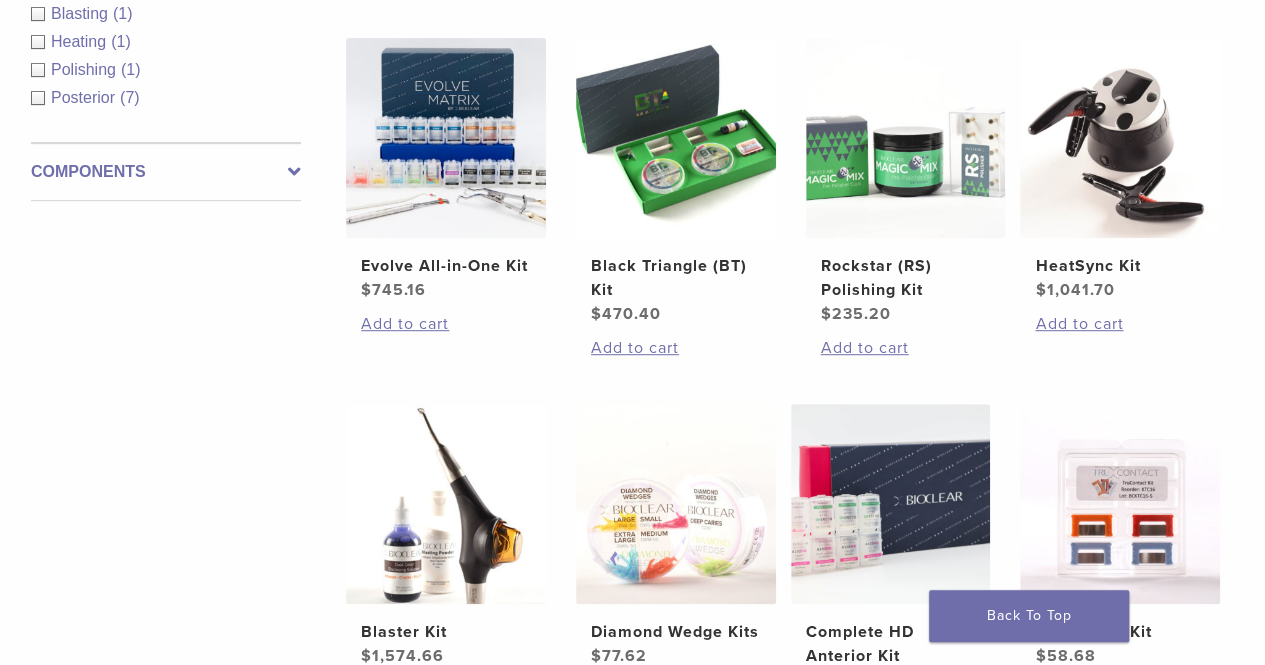 scroll, scrollTop: 429, scrollLeft: 0, axis: vertical 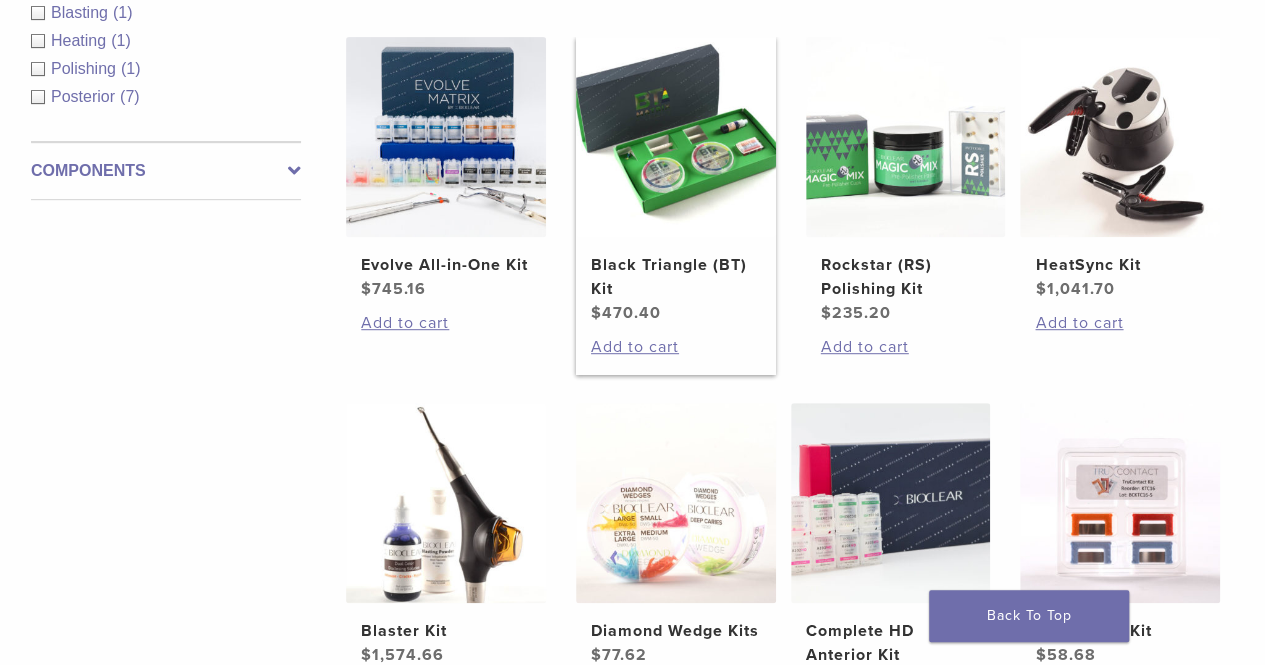 click at bounding box center [676, 137] 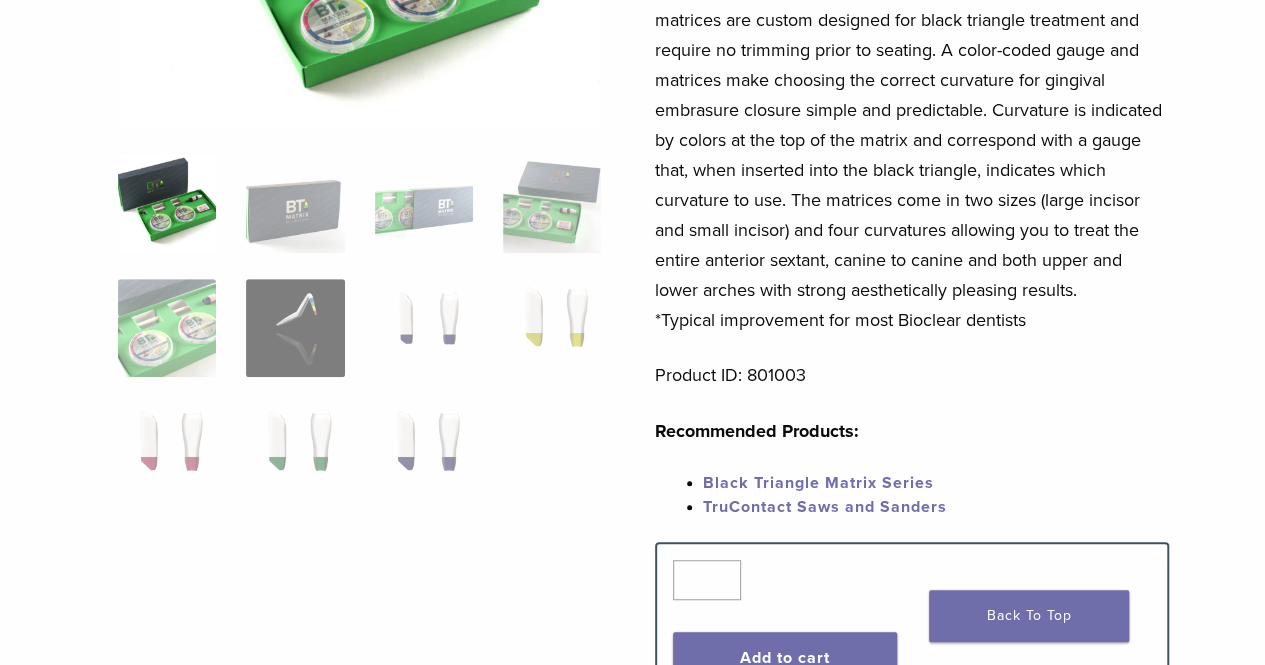 scroll, scrollTop: 401, scrollLeft: 0, axis: vertical 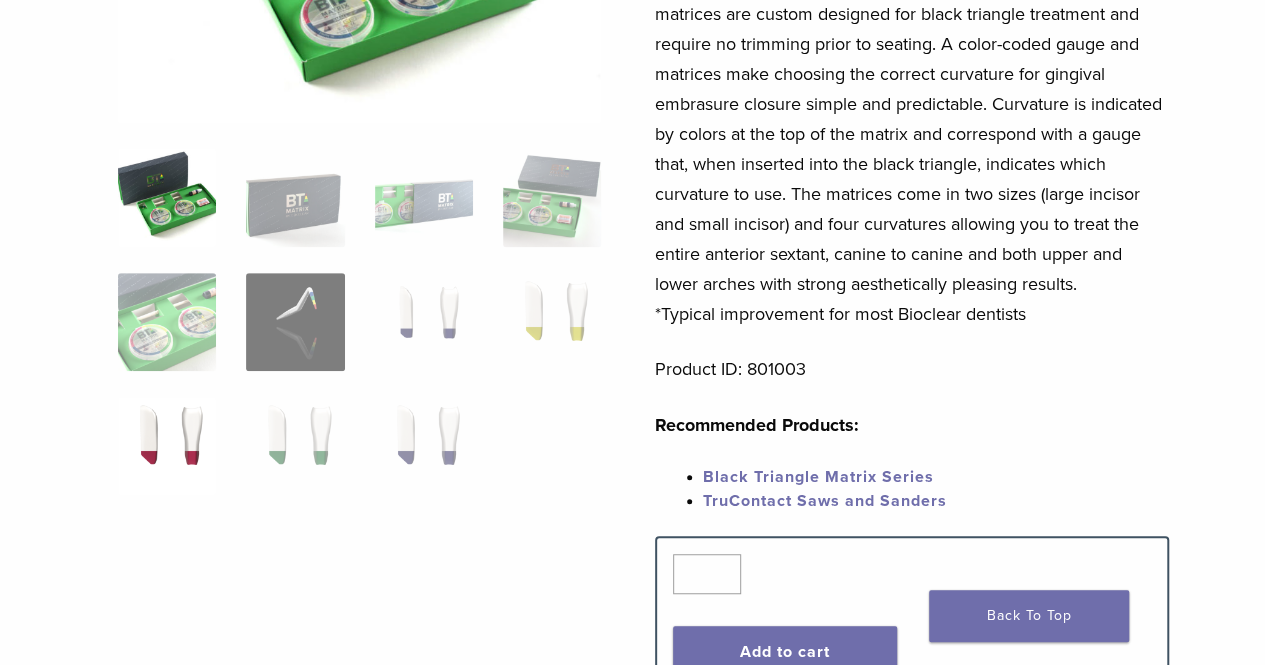 click at bounding box center (167, 446) 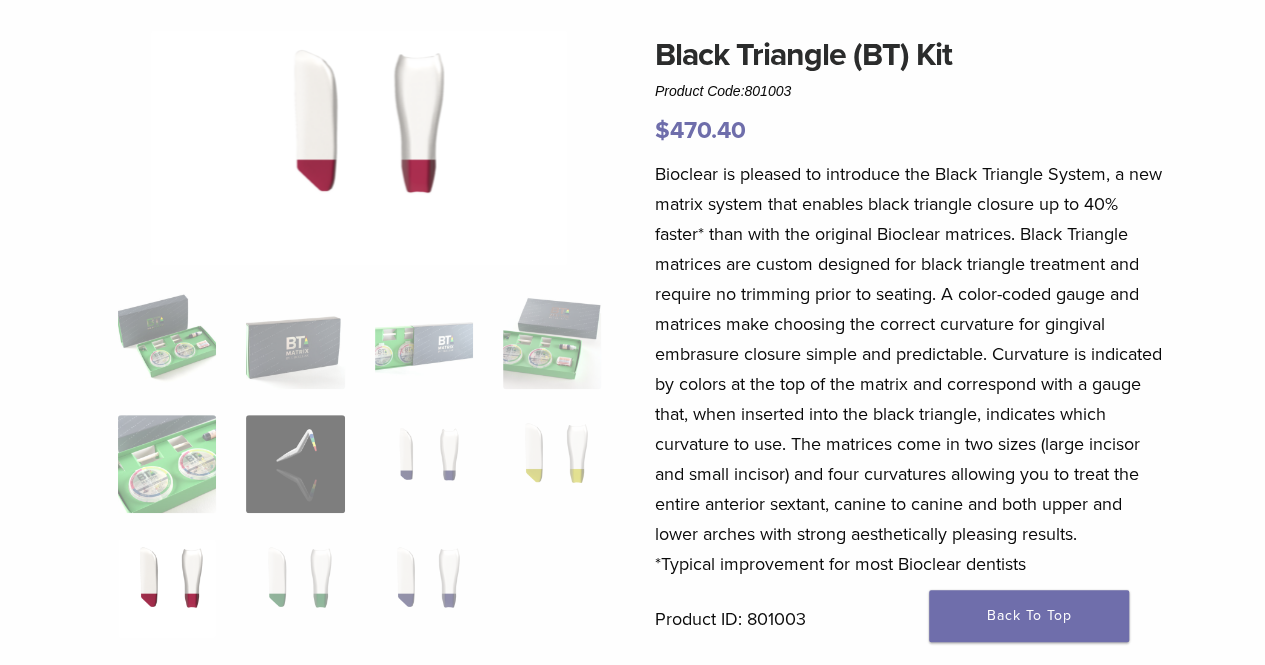 scroll, scrollTop: 169, scrollLeft: 0, axis: vertical 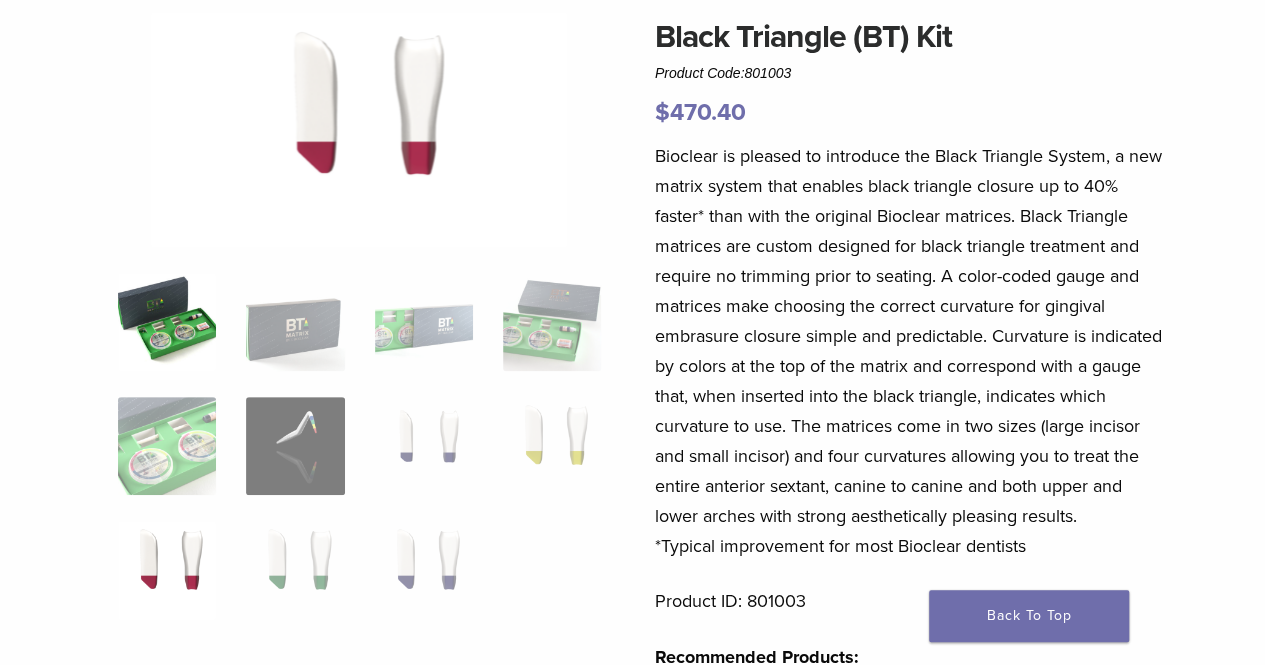 click at bounding box center (167, 322) 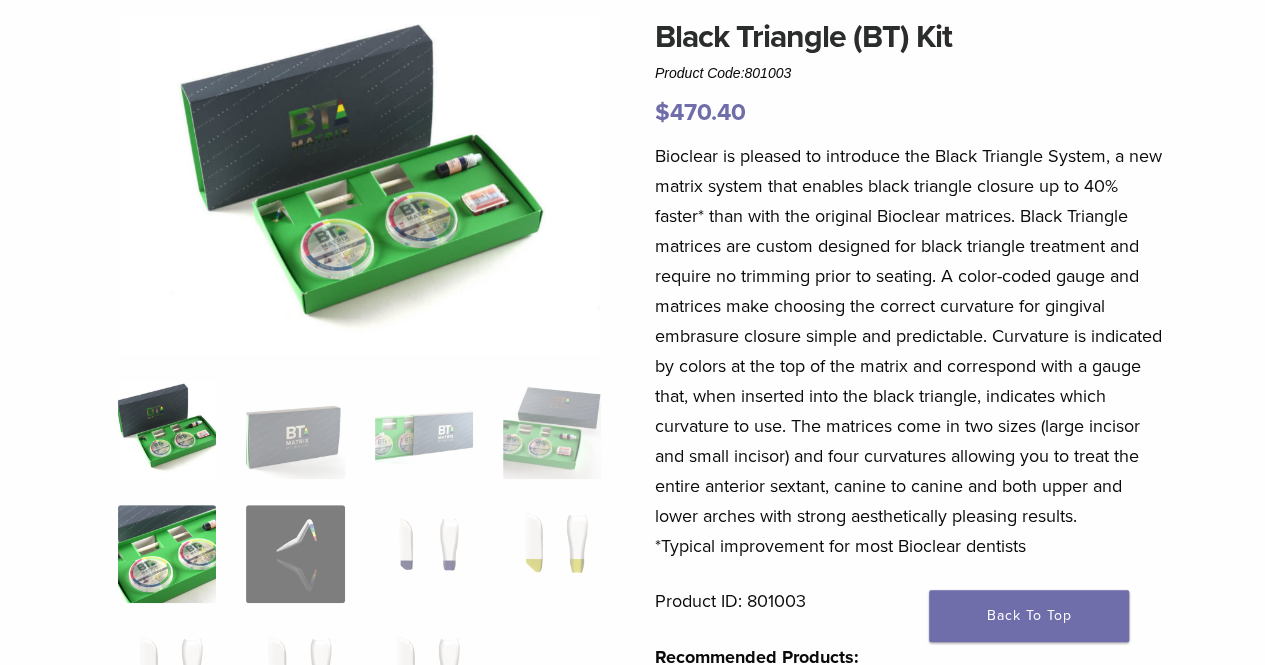 click at bounding box center (167, 554) 